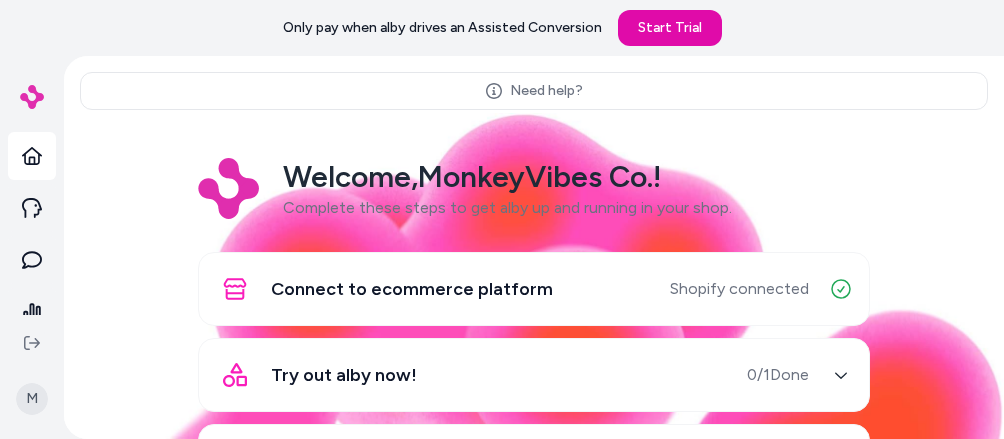 scroll, scrollTop: 0, scrollLeft: 0, axis: both 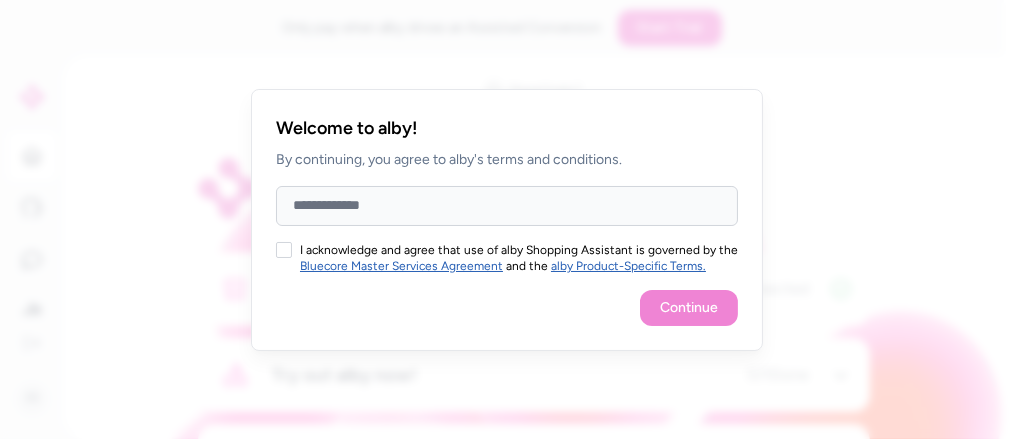 click on "Full Name" at bounding box center [507, 206] 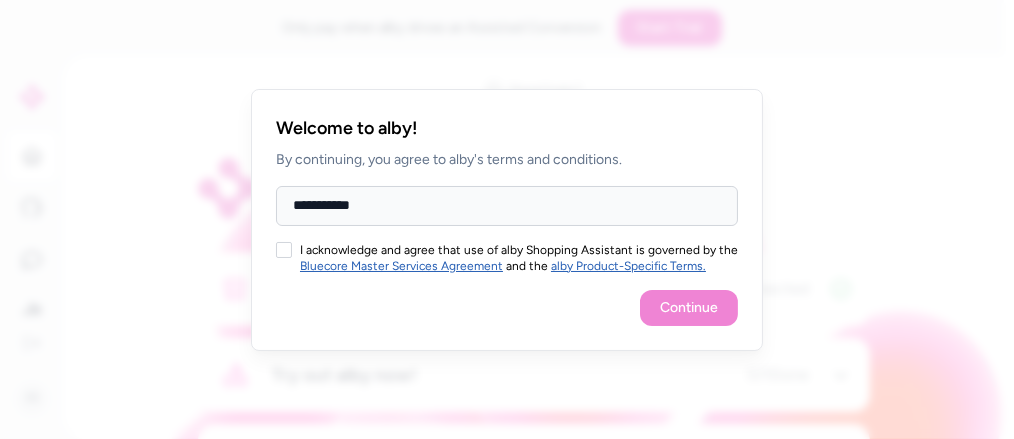 type on "**********" 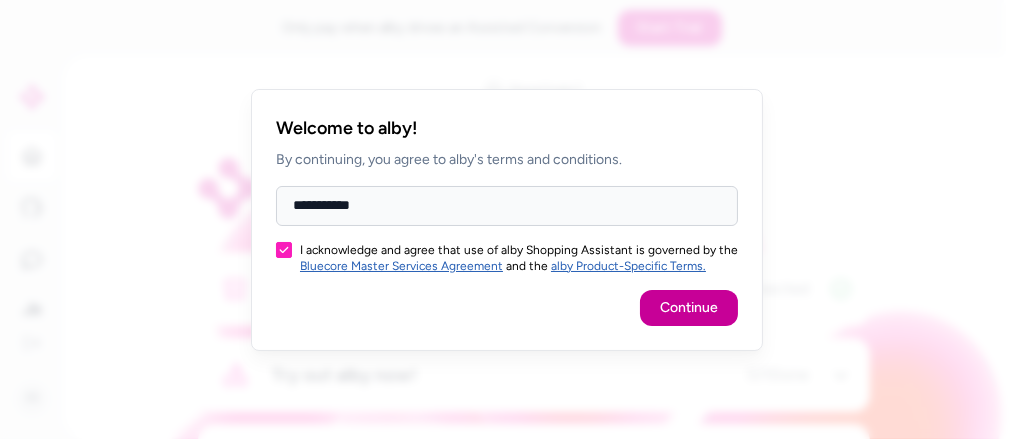 click on "Continue" at bounding box center [689, 308] 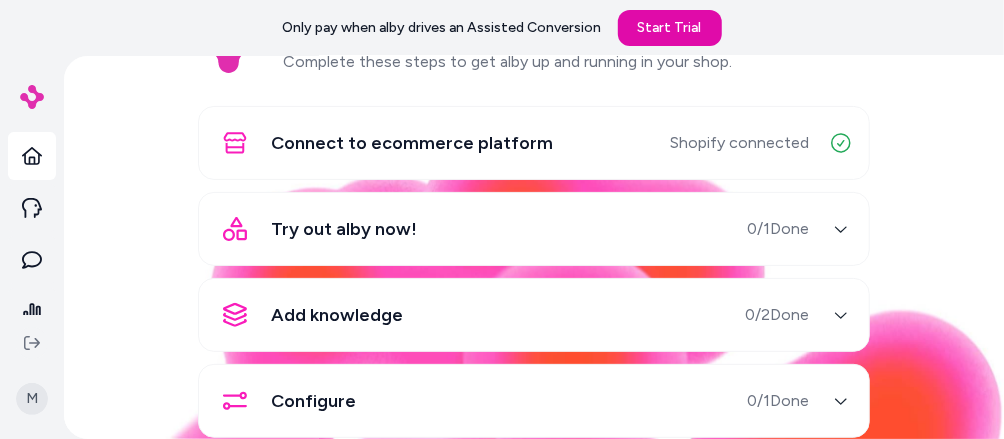 scroll, scrollTop: 152, scrollLeft: 0, axis: vertical 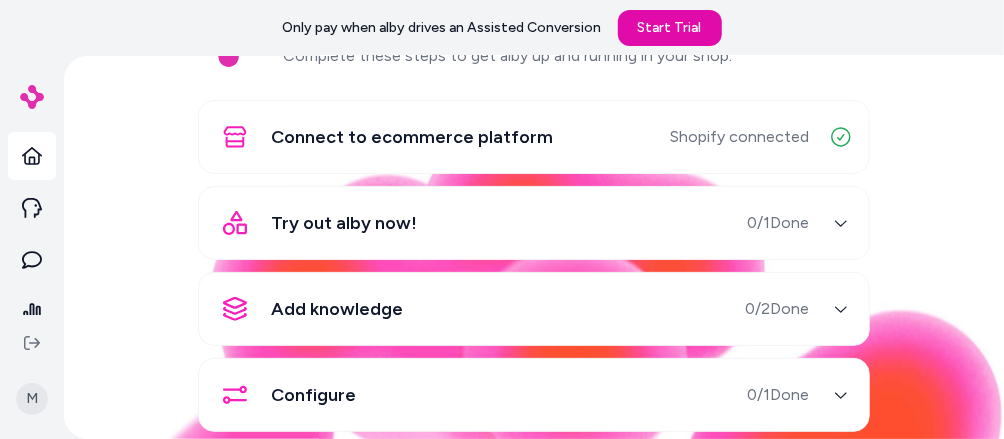 click 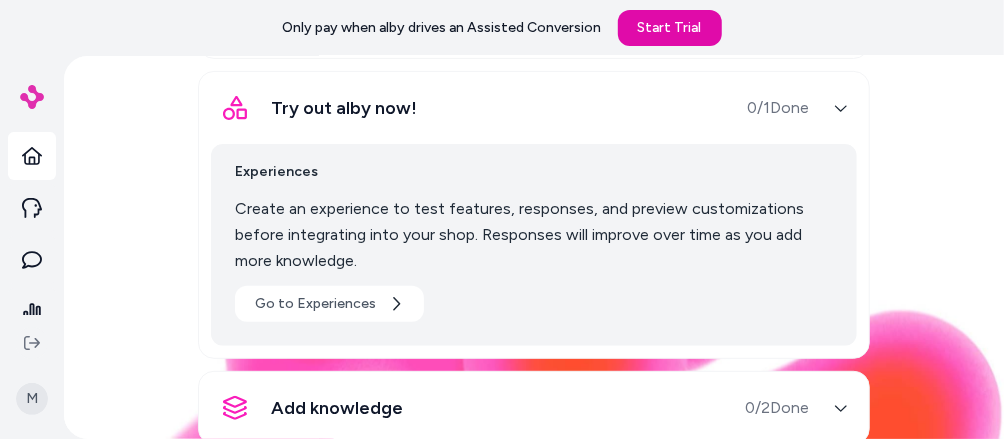scroll, scrollTop: 267, scrollLeft: 0, axis: vertical 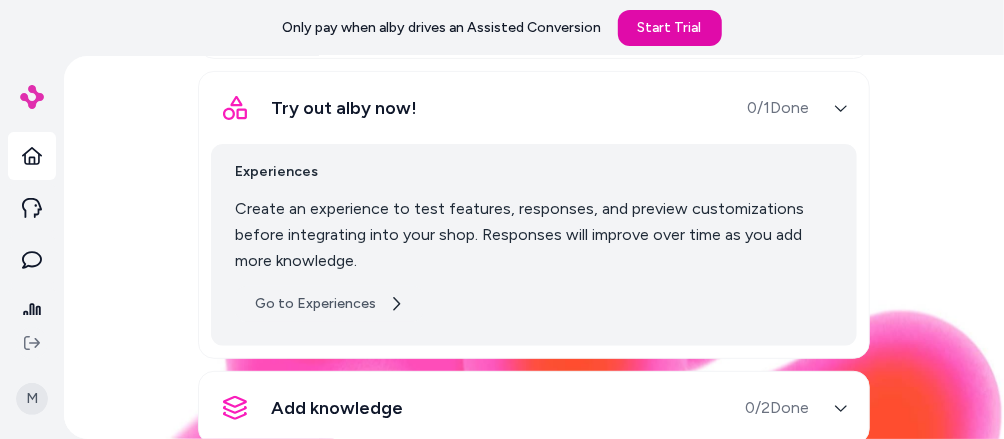 click on "Go to Experiences" at bounding box center (329, 304) 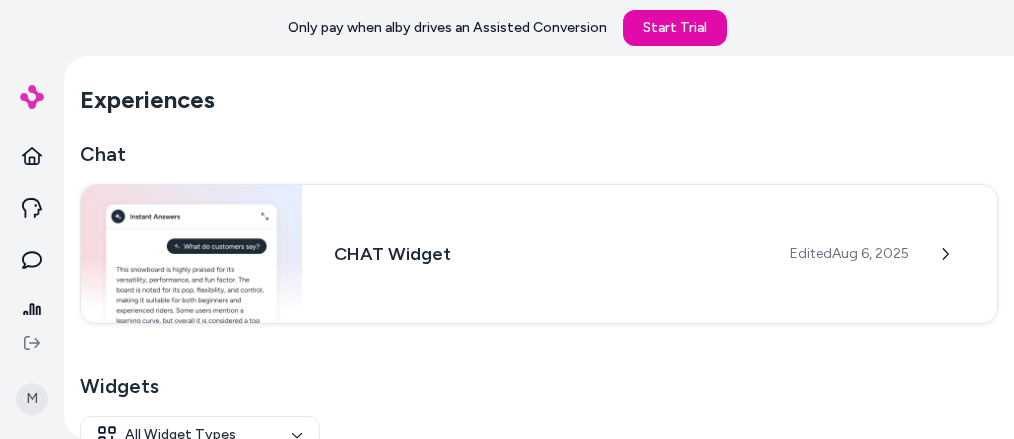 scroll, scrollTop: 0, scrollLeft: 0, axis: both 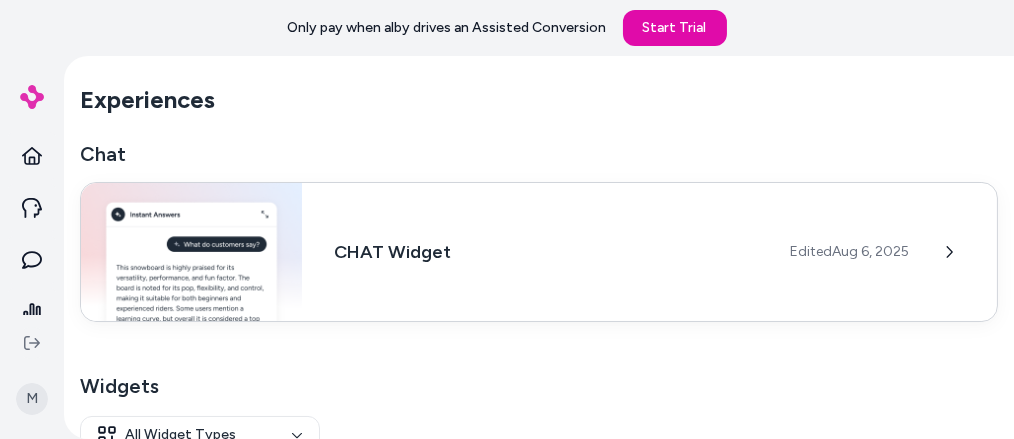 click on "CHAT Widget Edited  Aug 6, 2025" at bounding box center [539, 252] 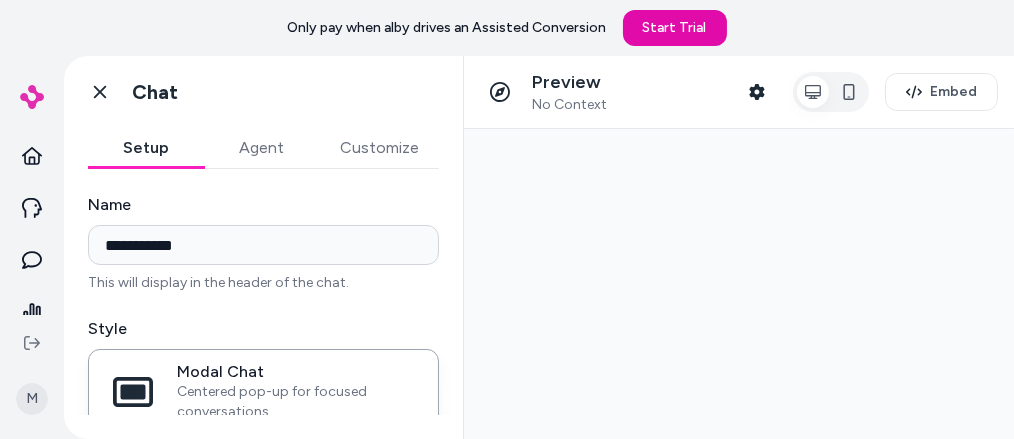 scroll, scrollTop: 0, scrollLeft: 0, axis: both 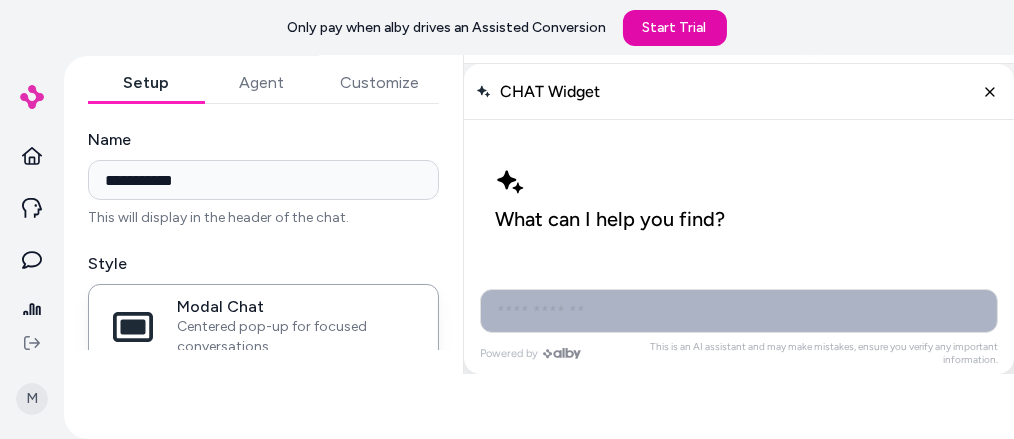click at bounding box center (738, 311) 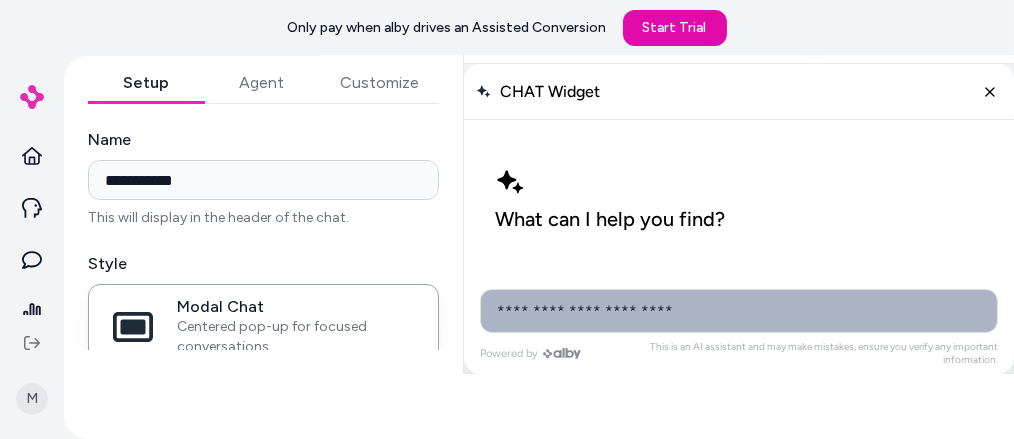 type on "**********" 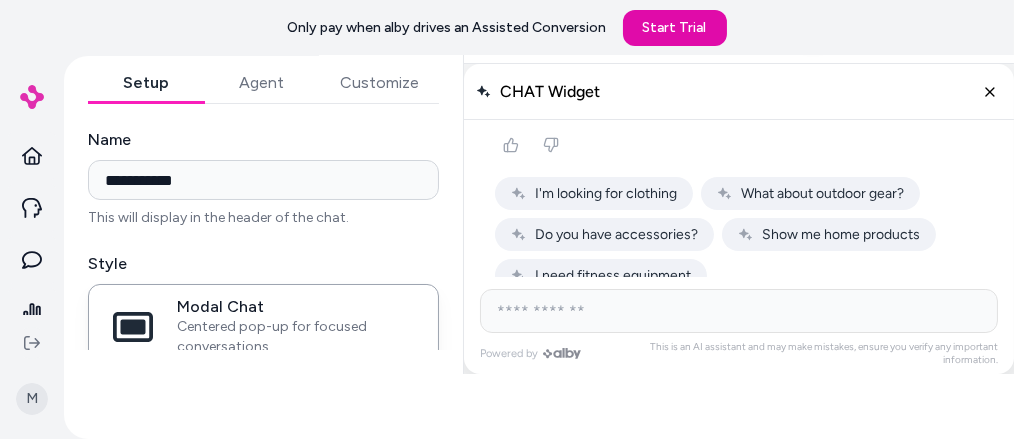 scroll, scrollTop: 171, scrollLeft: 0, axis: vertical 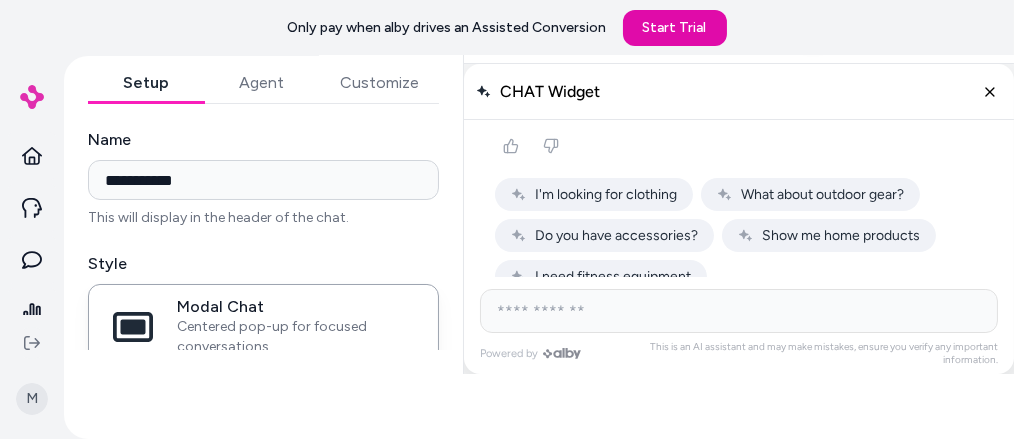 click on "I'm looking for clothing" at bounding box center (595, 170) 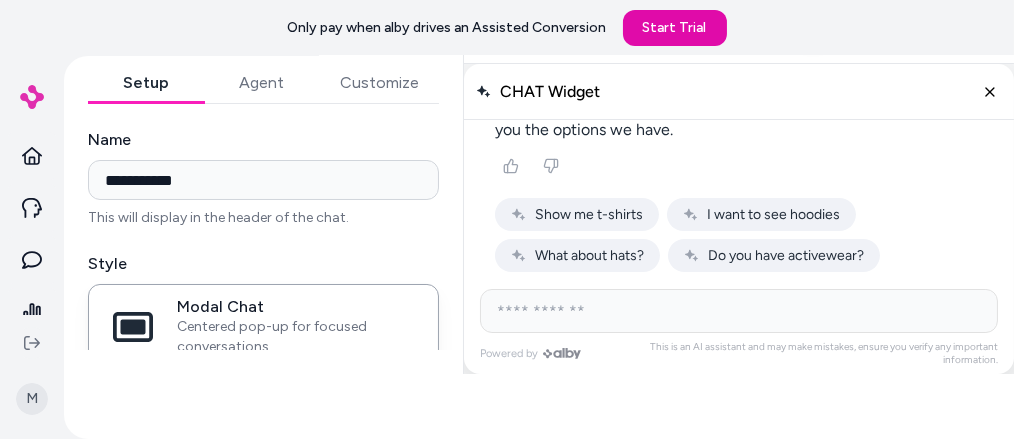 scroll, scrollTop: 328, scrollLeft: 0, axis: vertical 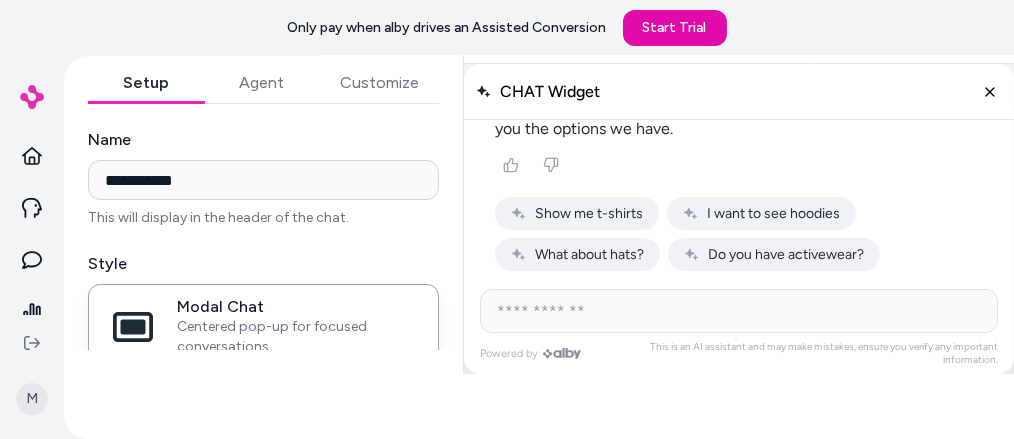 click on "Show me t-shirts" at bounding box center (588, 213) 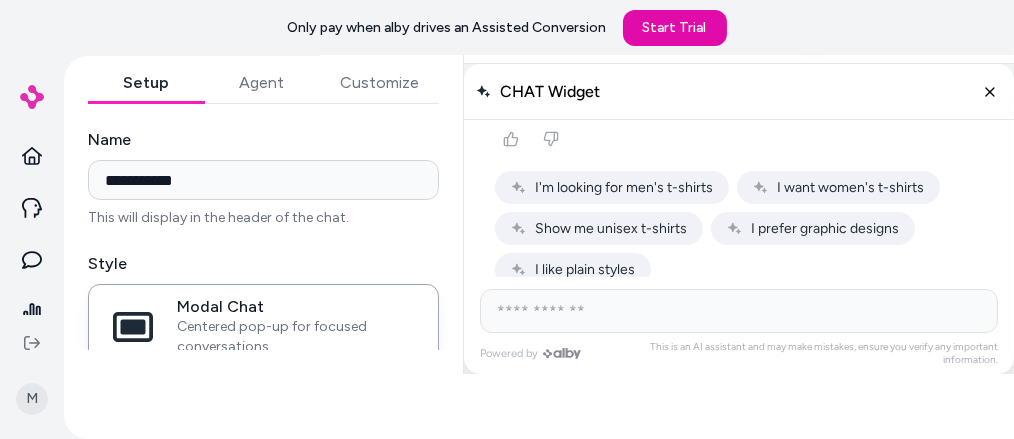 scroll, scrollTop: 549, scrollLeft: 0, axis: vertical 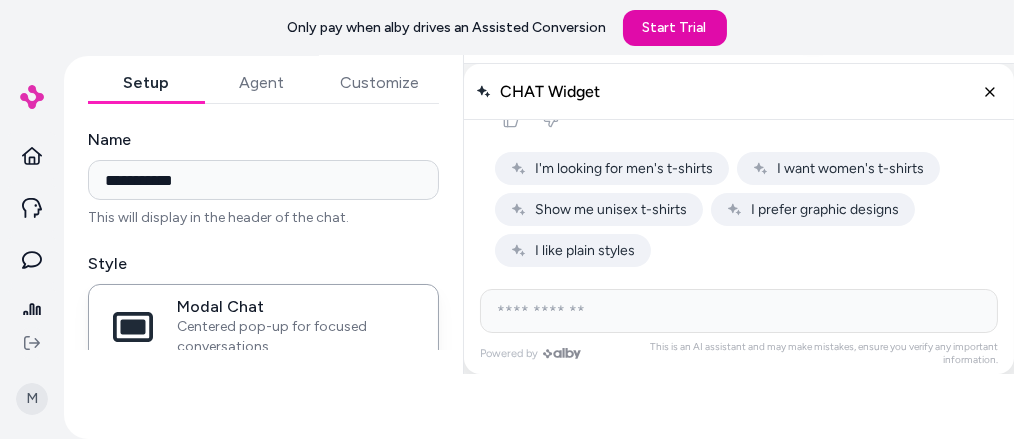 click on "Show me unisex t-shirts" at bounding box center [520, 148] 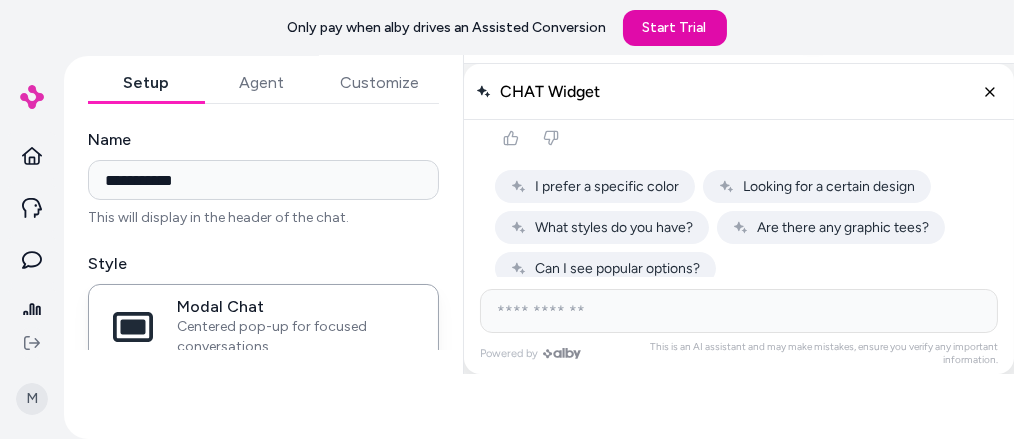 scroll, scrollTop: 725, scrollLeft: 0, axis: vertical 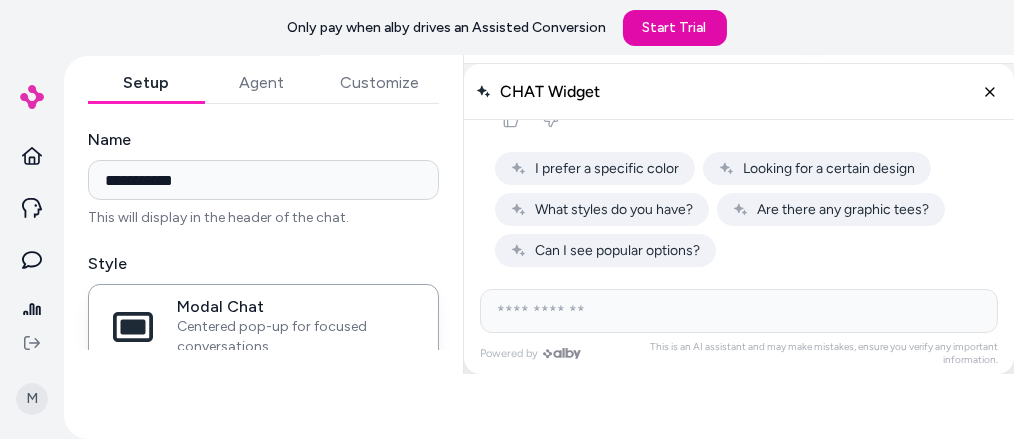 click on "Can I see popular options?" at bounding box center [546, 223] 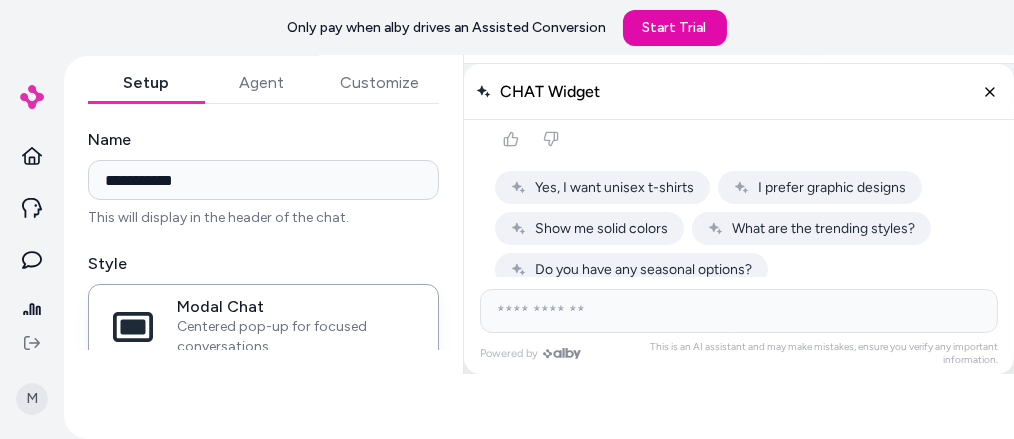 scroll, scrollTop: 901, scrollLeft: 0, axis: vertical 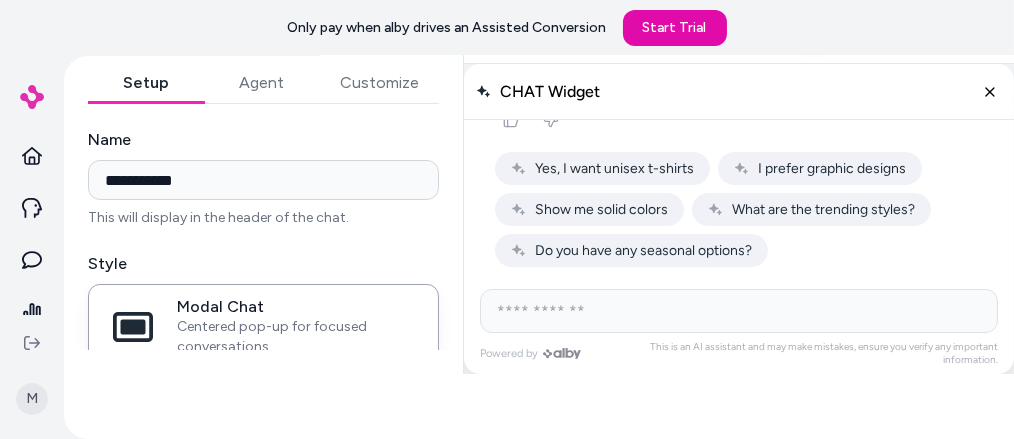 click on "Yes, I want unisex t-shirts" at bounding box center [542, 140] 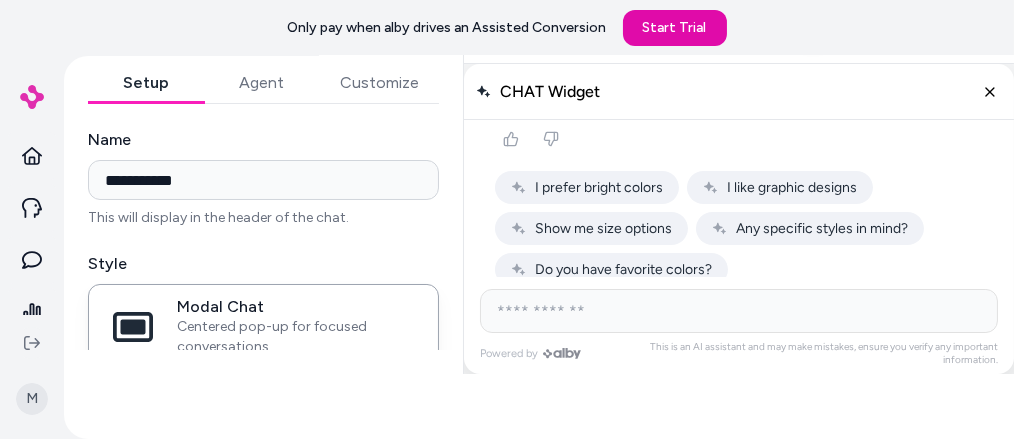 scroll, scrollTop: 1101, scrollLeft: 0, axis: vertical 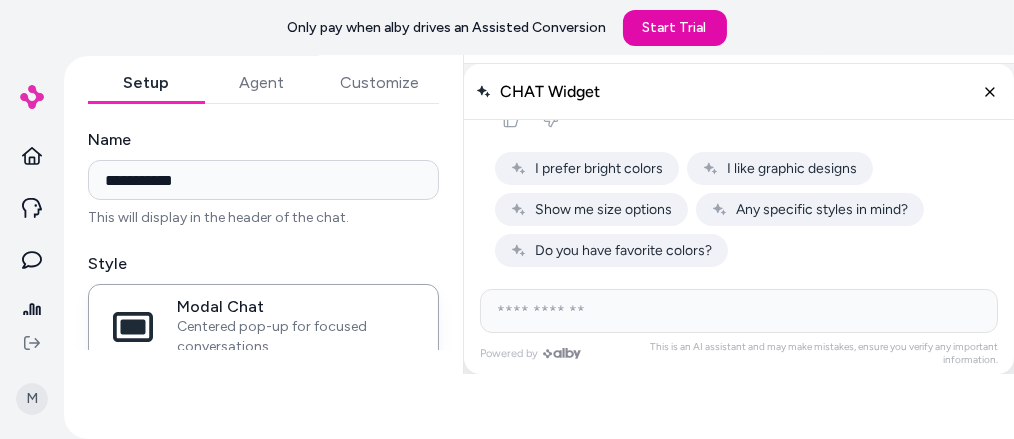 click on "I like graphic designs" at bounding box center (791, 168) 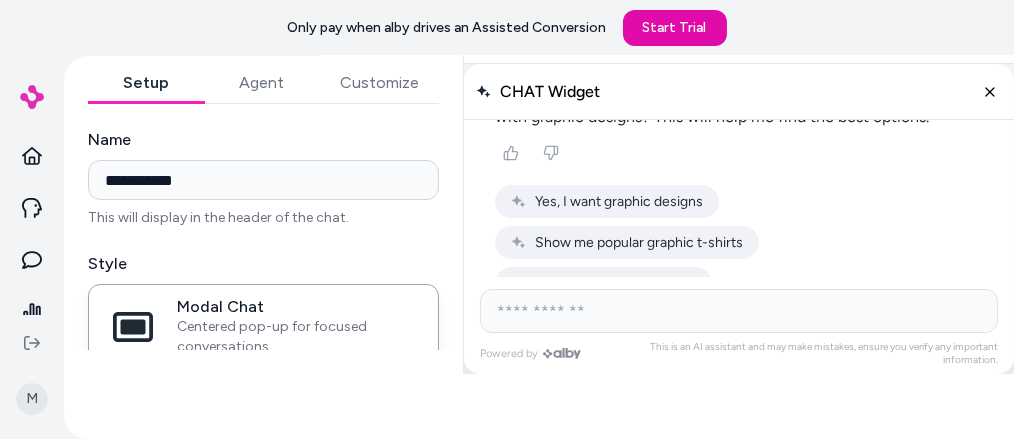 scroll, scrollTop: 1365, scrollLeft: 0, axis: vertical 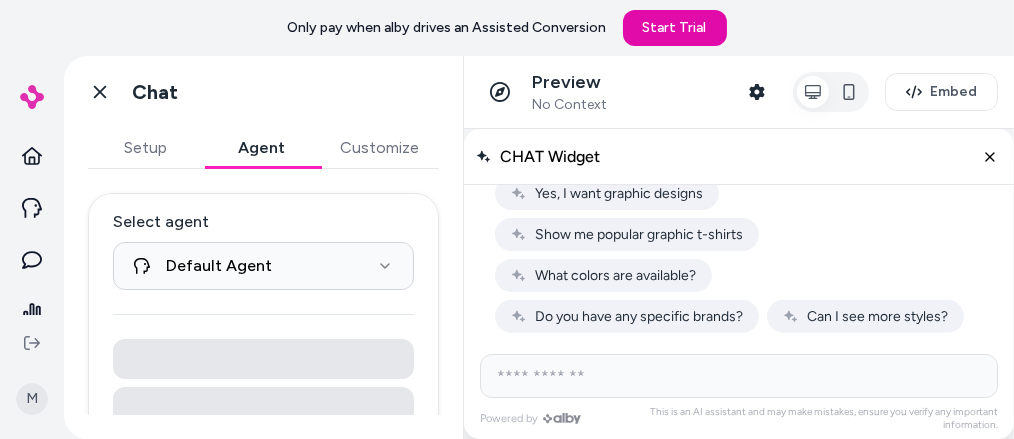 click on "**********" at bounding box center [264, 247] 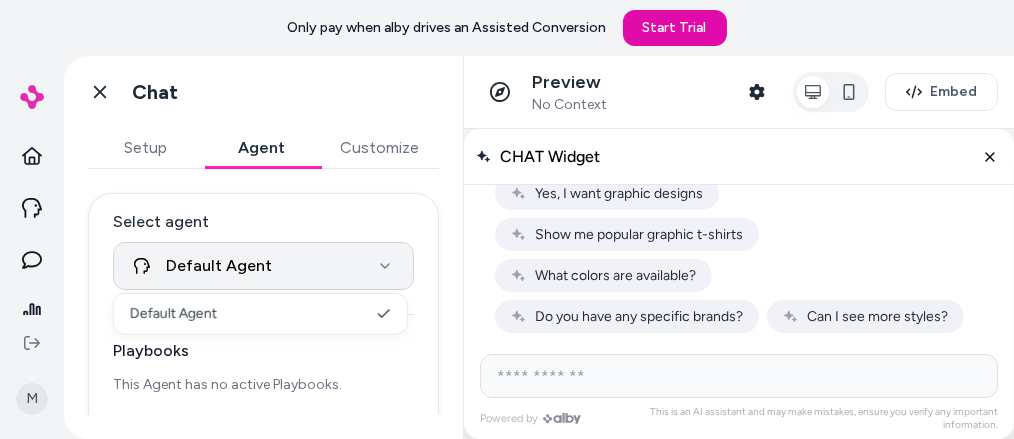 click on "**********" at bounding box center (507, 219) 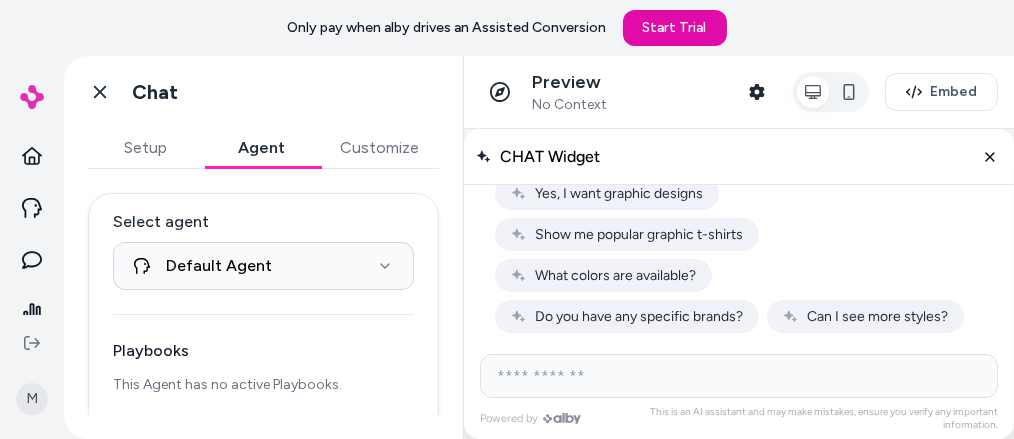 click on "**********" at bounding box center (507, 219) 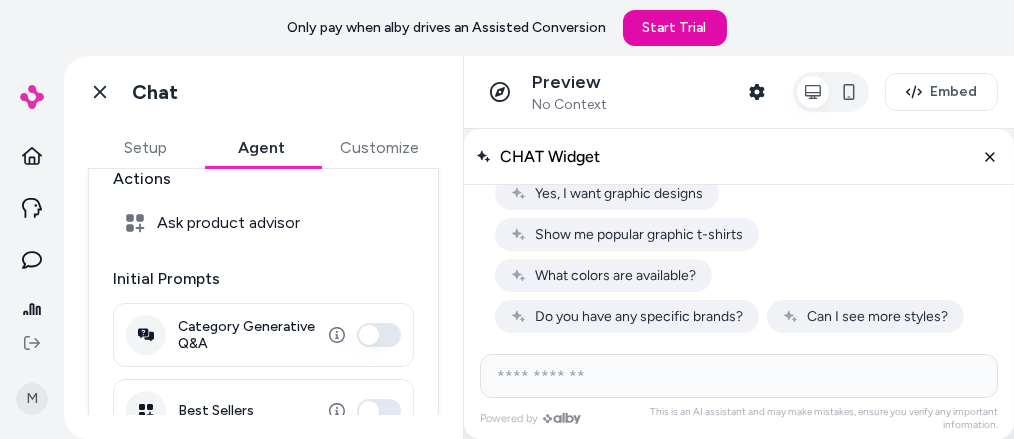 scroll, scrollTop: 260, scrollLeft: 0, axis: vertical 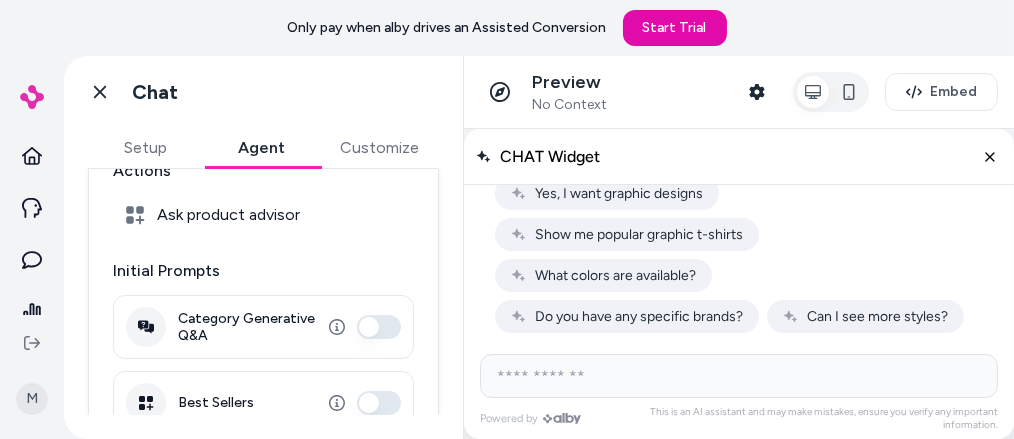 click on "Category Generative Q&A" at bounding box center [379, 327] 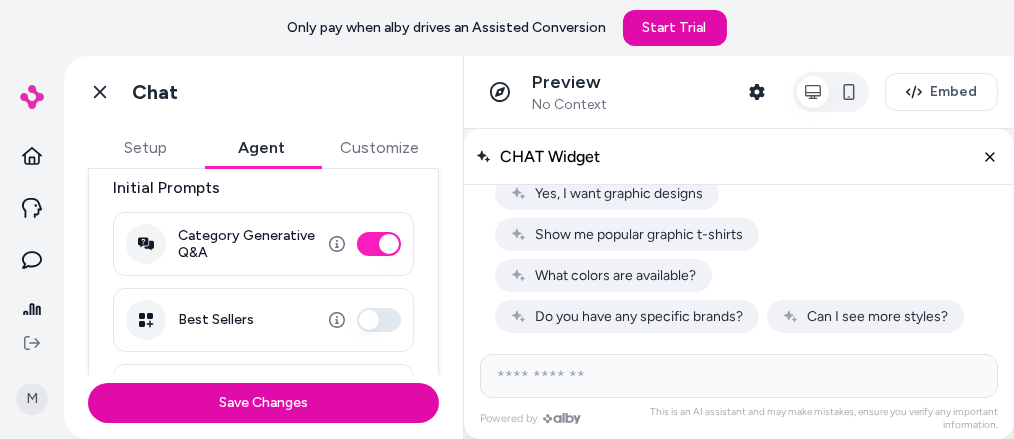 scroll, scrollTop: 344, scrollLeft: 0, axis: vertical 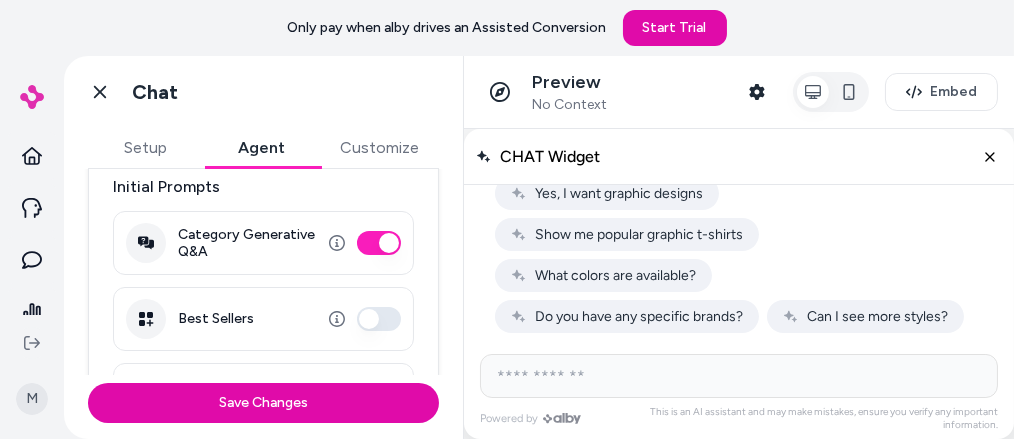 click on "Best Sellers" at bounding box center [379, 319] 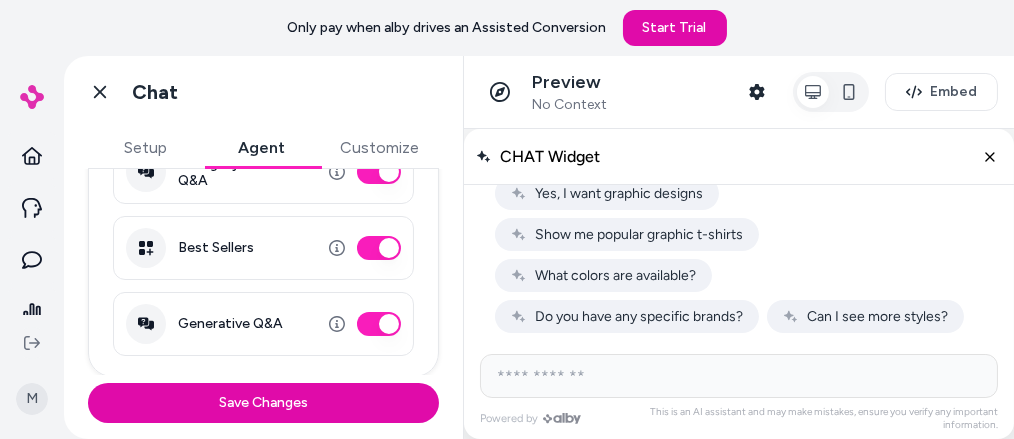 scroll, scrollTop: 415, scrollLeft: 0, axis: vertical 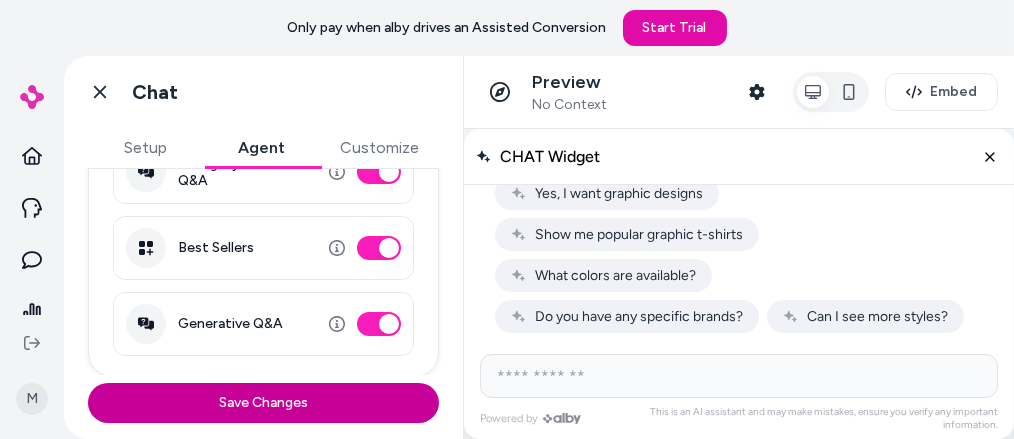 click on "Save Changes" at bounding box center [263, 403] 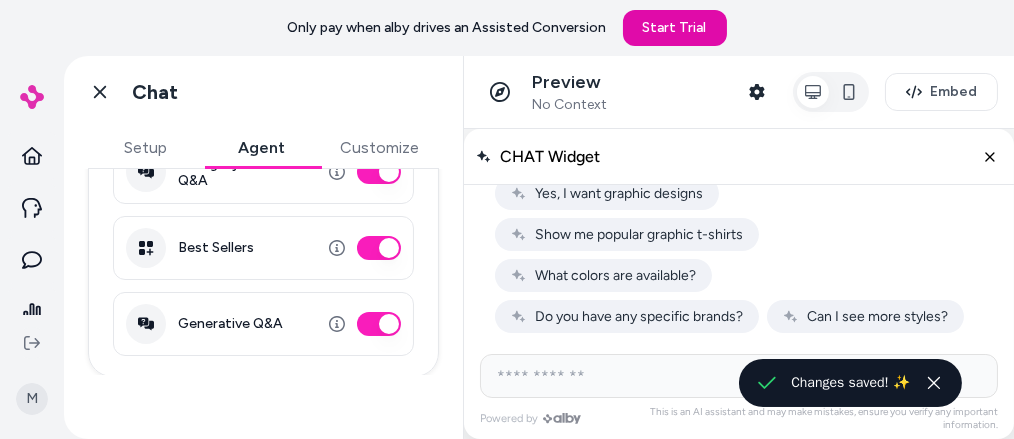scroll, scrollTop: 375, scrollLeft: 0, axis: vertical 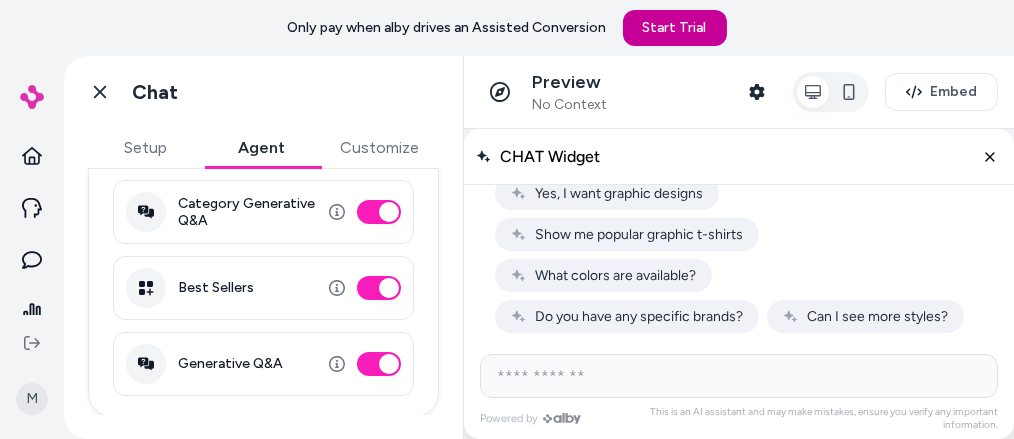click on "Start Trial" at bounding box center [675, 28] 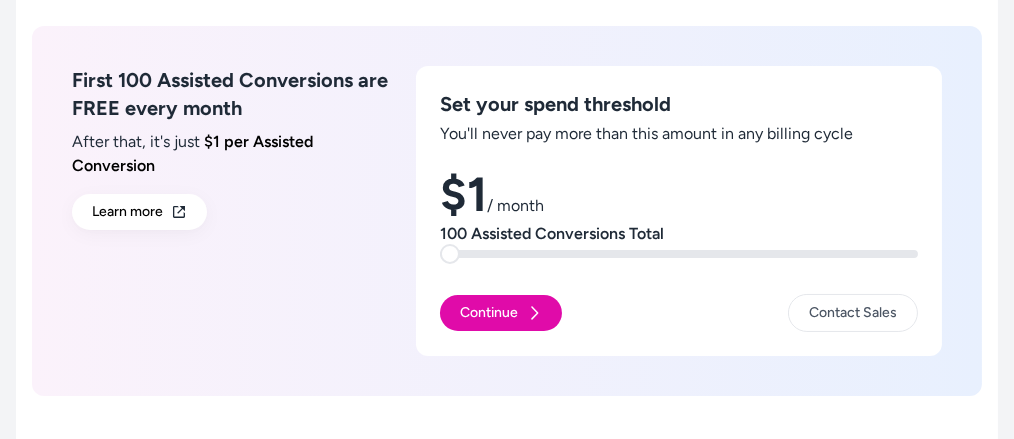 scroll, scrollTop: 307, scrollLeft: 0, axis: vertical 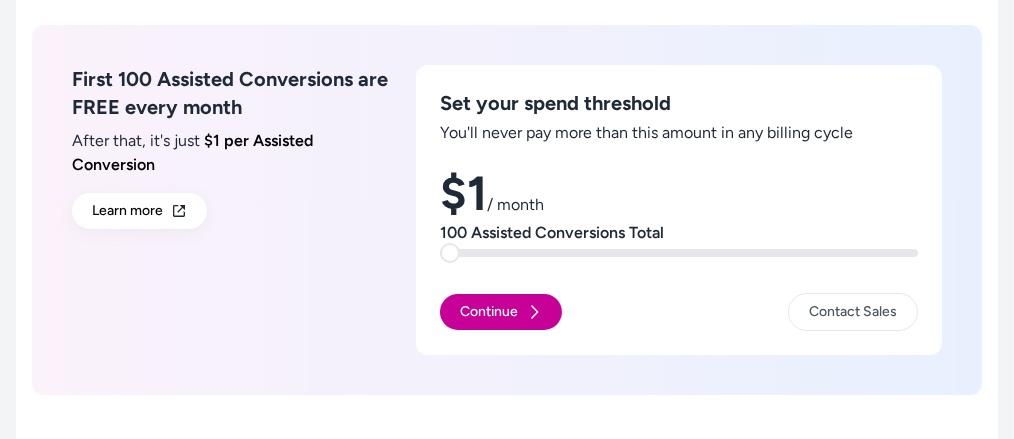 click on "Continue" at bounding box center (501, 312) 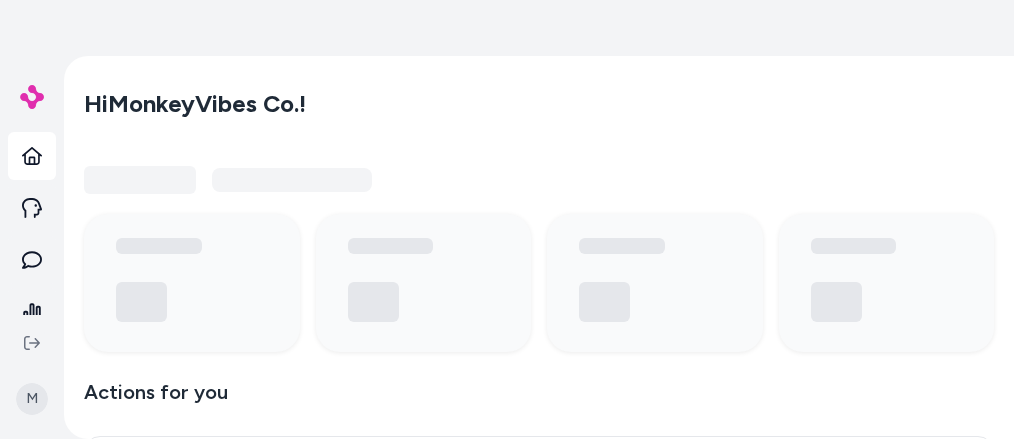 scroll, scrollTop: 0, scrollLeft: 0, axis: both 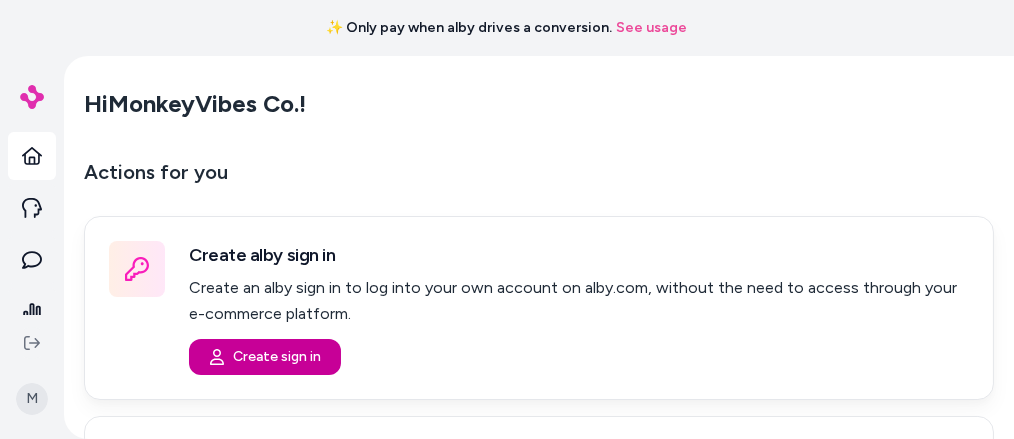 click on "Create sign in" at bounding box center [265, 357] 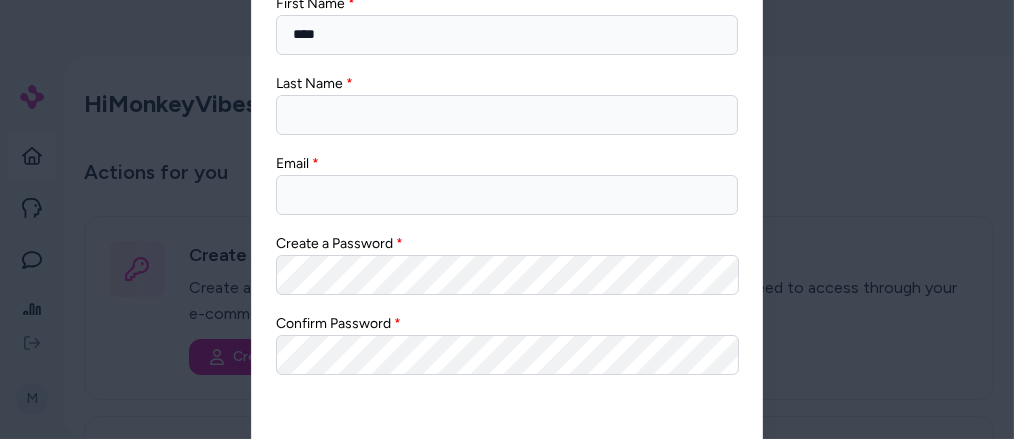 type on "****" 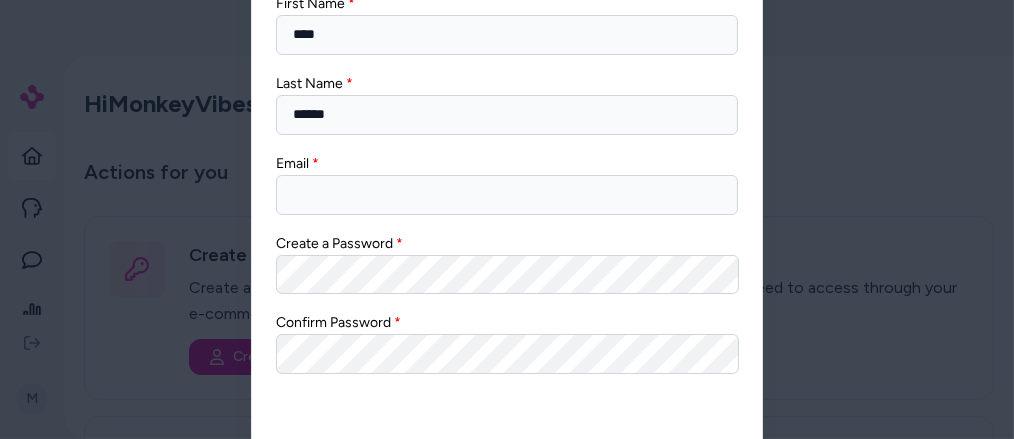 type on "******" 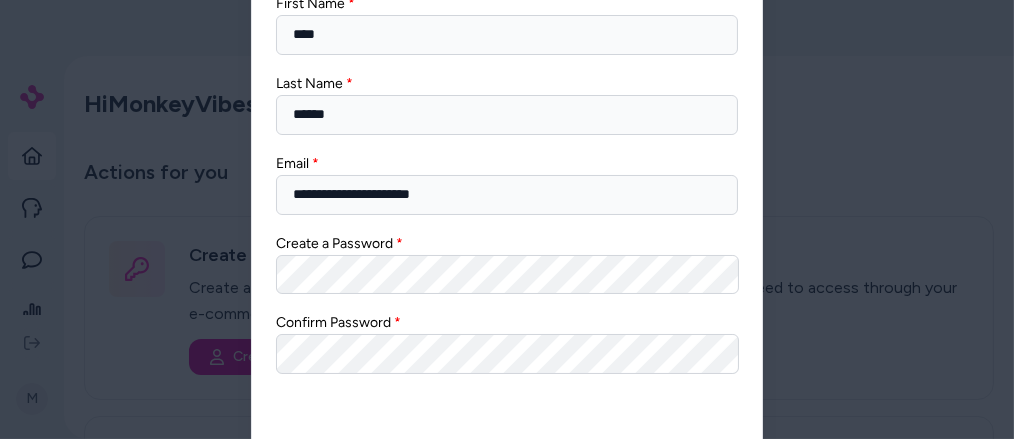 type on "**********" 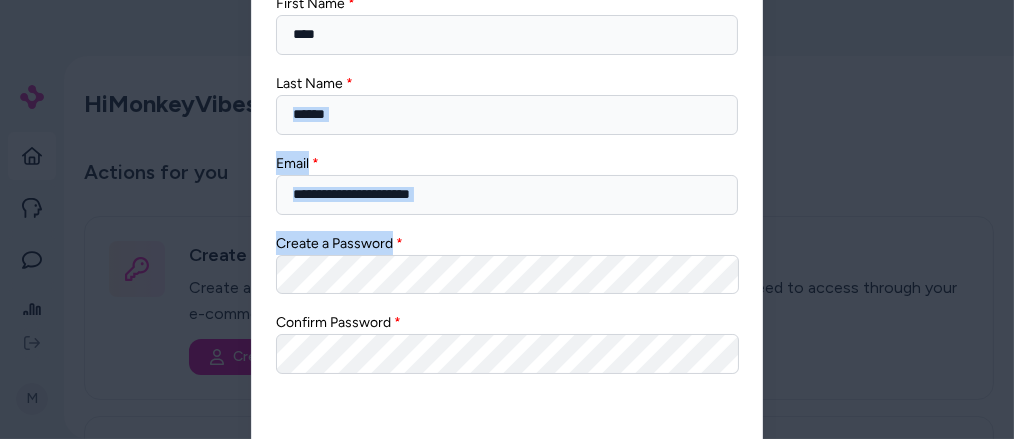 drag, startPoint x: 433, startPoint y: 382, endPoint x: 347, endPoint y: 94, distance: 300.56613 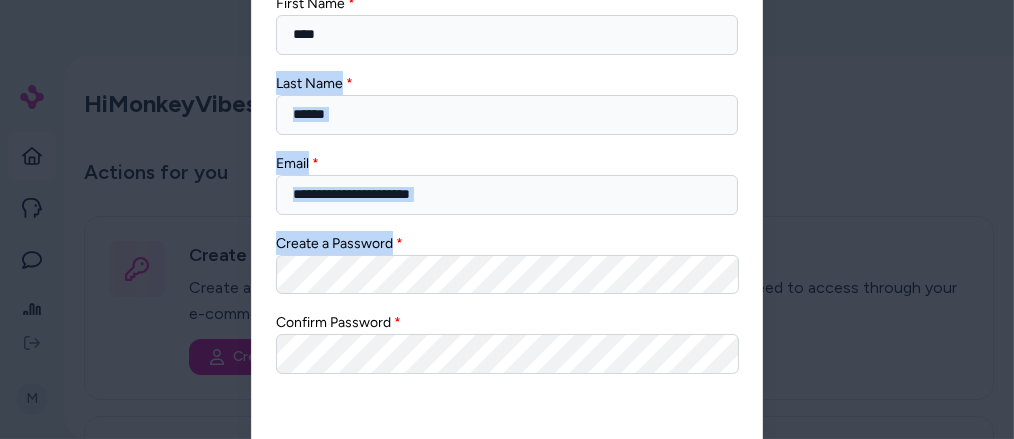 click on "First Name [FIRST] Last Name [LAST] Email [EMAIL] Create a Password Confirm Password" at bounding box center [507, 183] 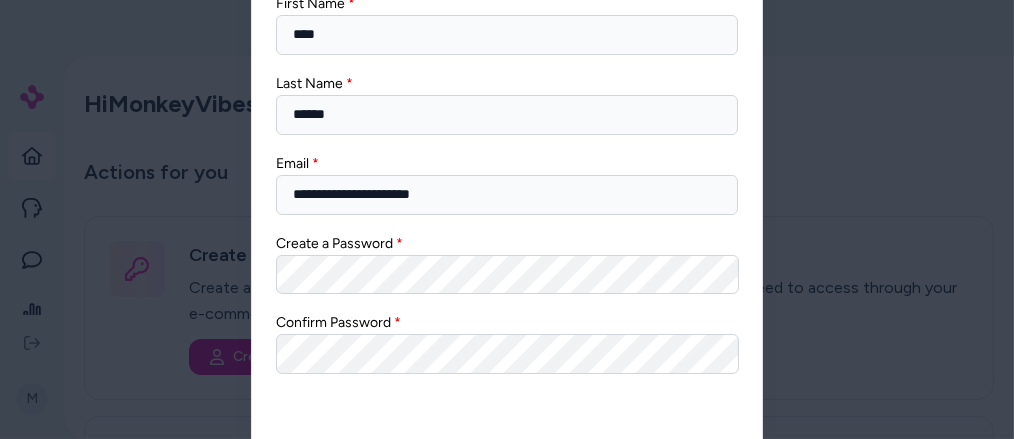 drag, startPoint x: 776, startPoint y: 204, endPoint x: 848, endPoint y: 207, distance: 72.06247 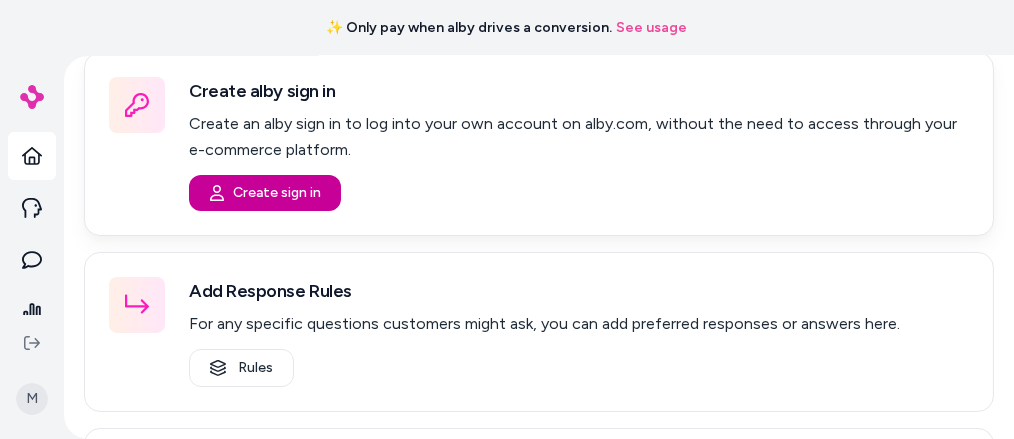 scroll, scrollTop: 160, scrollLeft: 0, axis: vertical 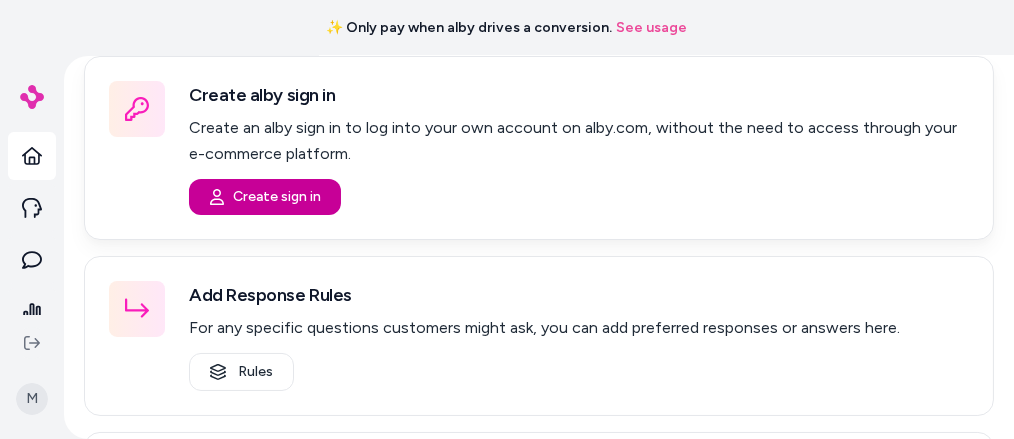 click on "Create sign in" at bounding box center [265, 197] 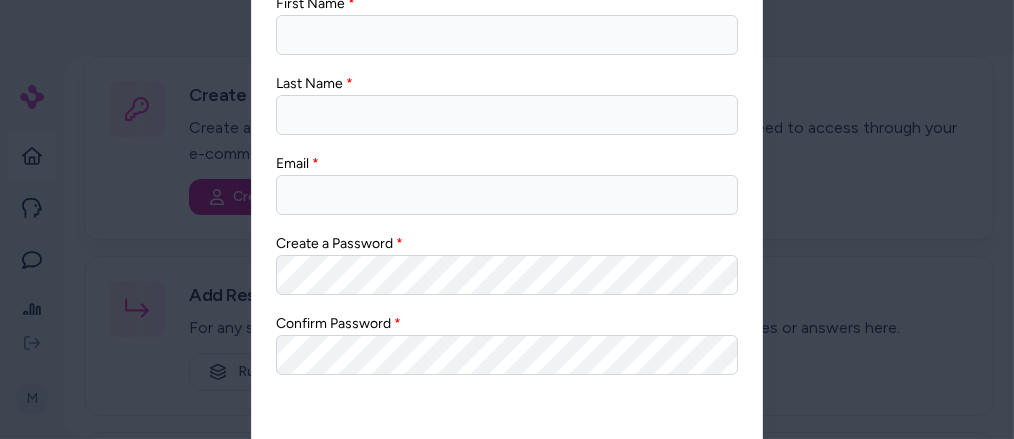type on "**********" 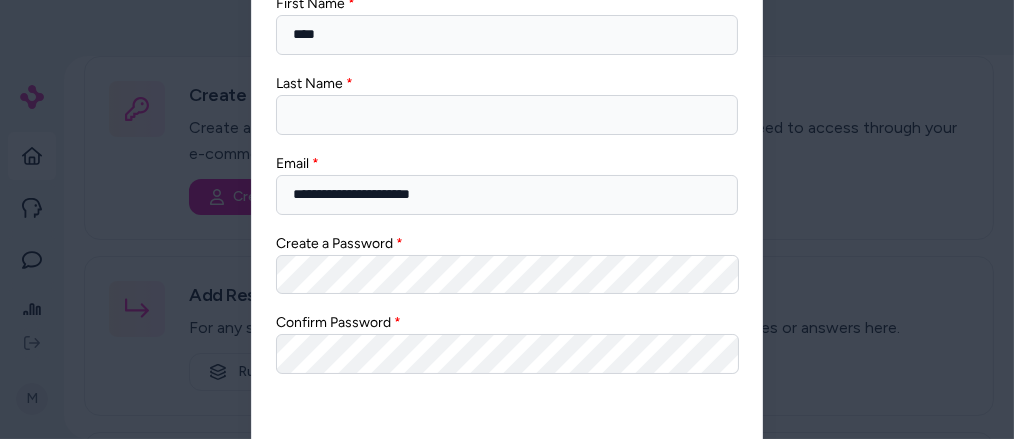 type on "****" 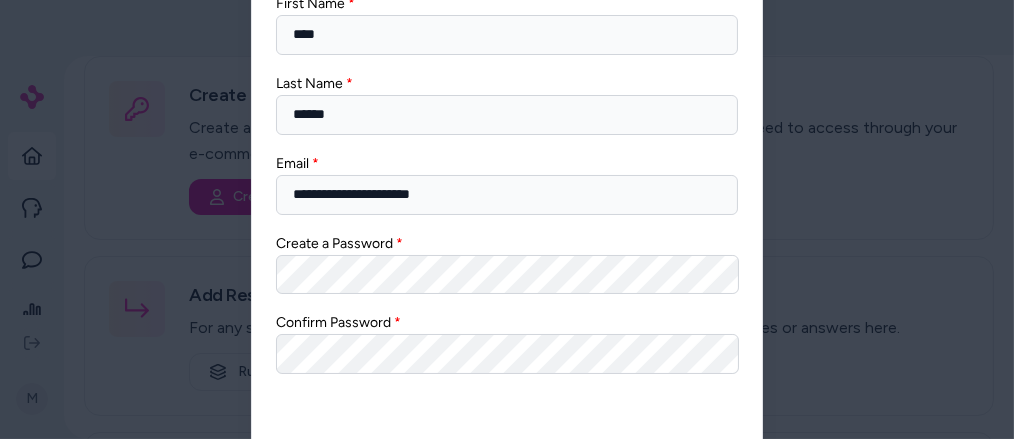 type on "******" 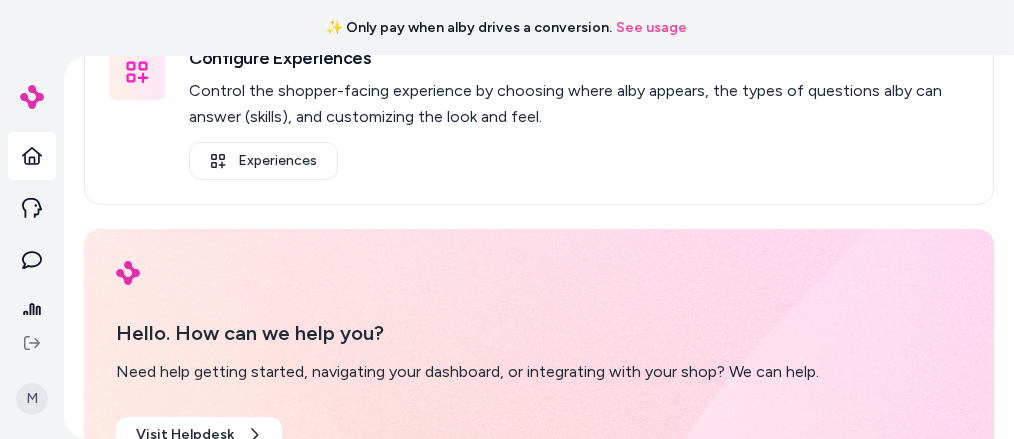scroll, scrollTop: 834, scrollLeft: 0, axis: vertical 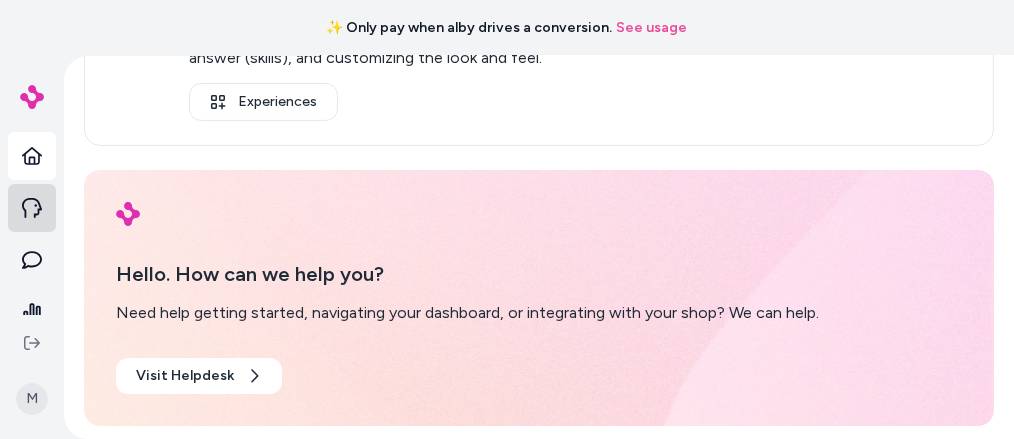 click 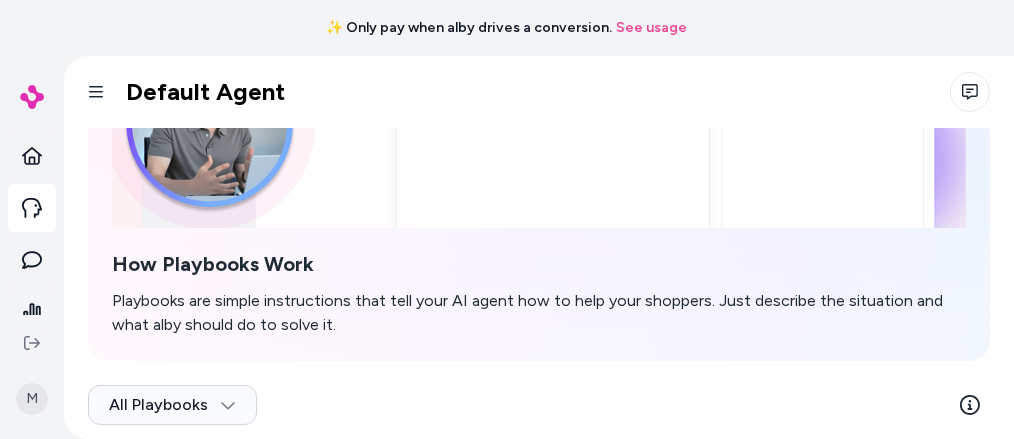 scroll, scrollTop: 452, scrollLeft: 0, axis: vertical 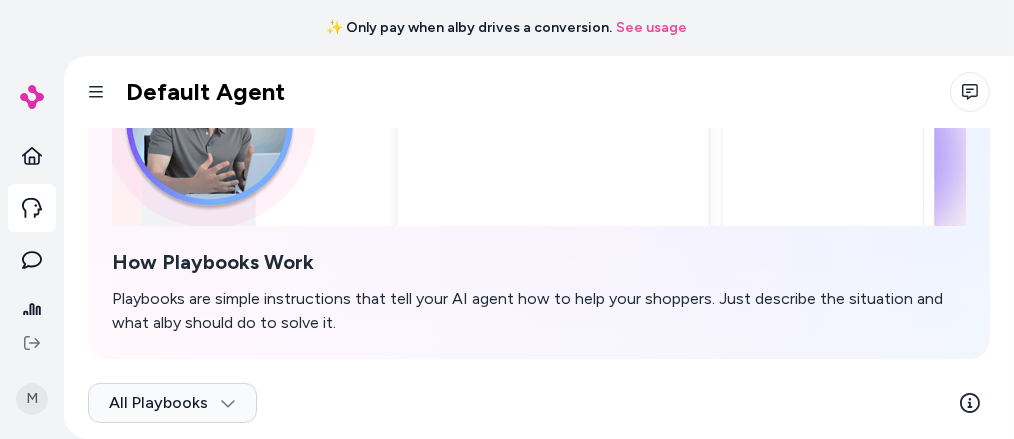 click at bounding box center (539, -1) 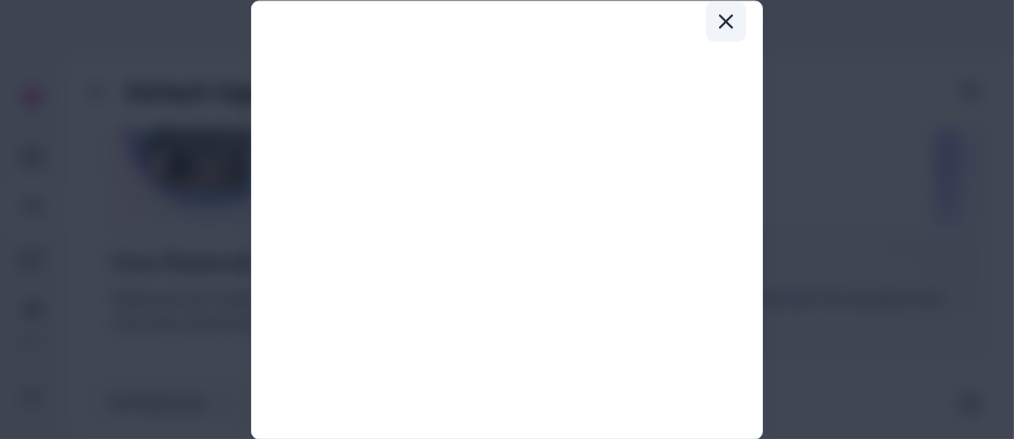 click 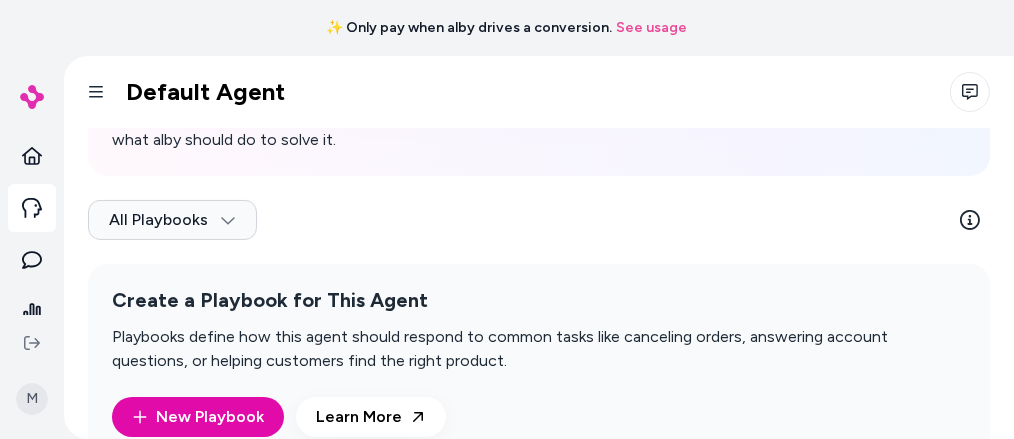 scroll, scrollTop: 636, scrollLeft: 0, axis: vertical 